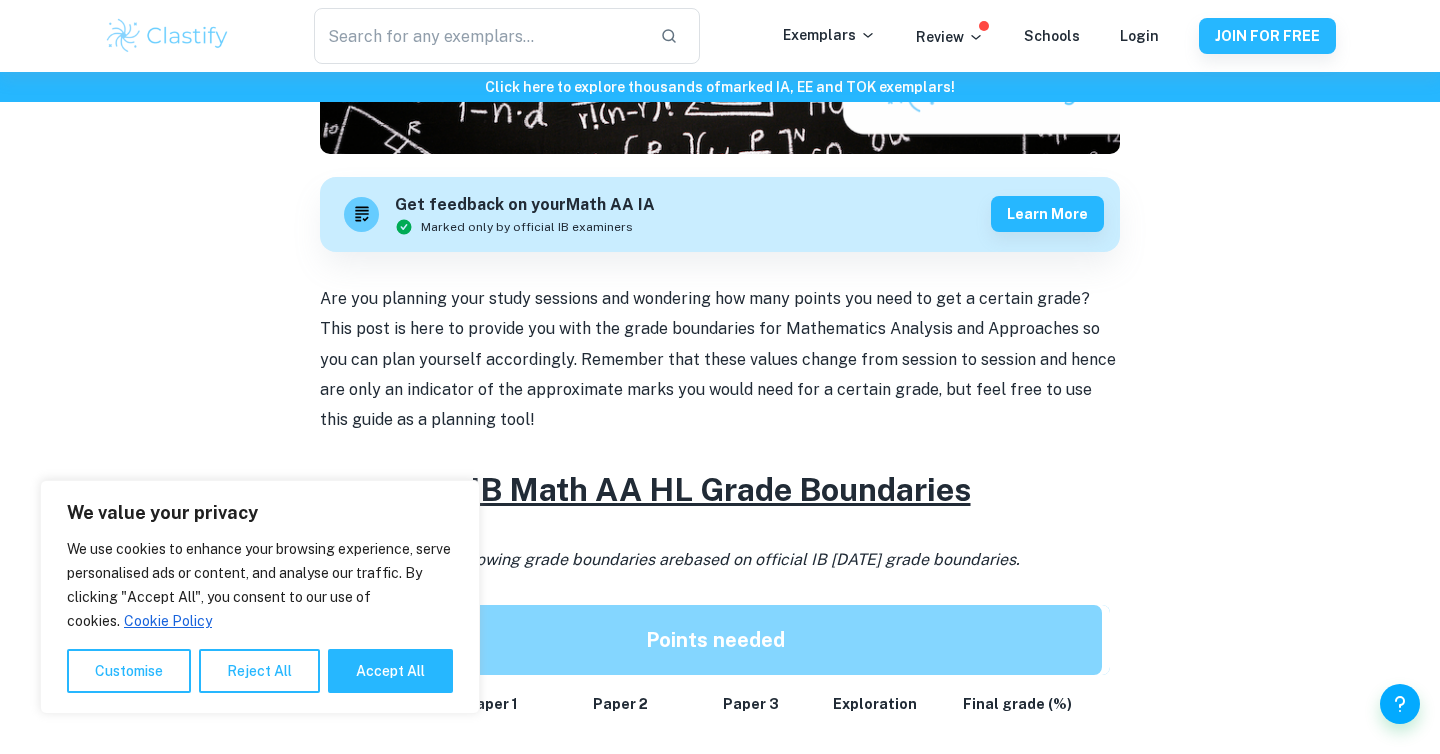 scroll, scrollTop: 565, scrollLeft: 0, axis: vertical 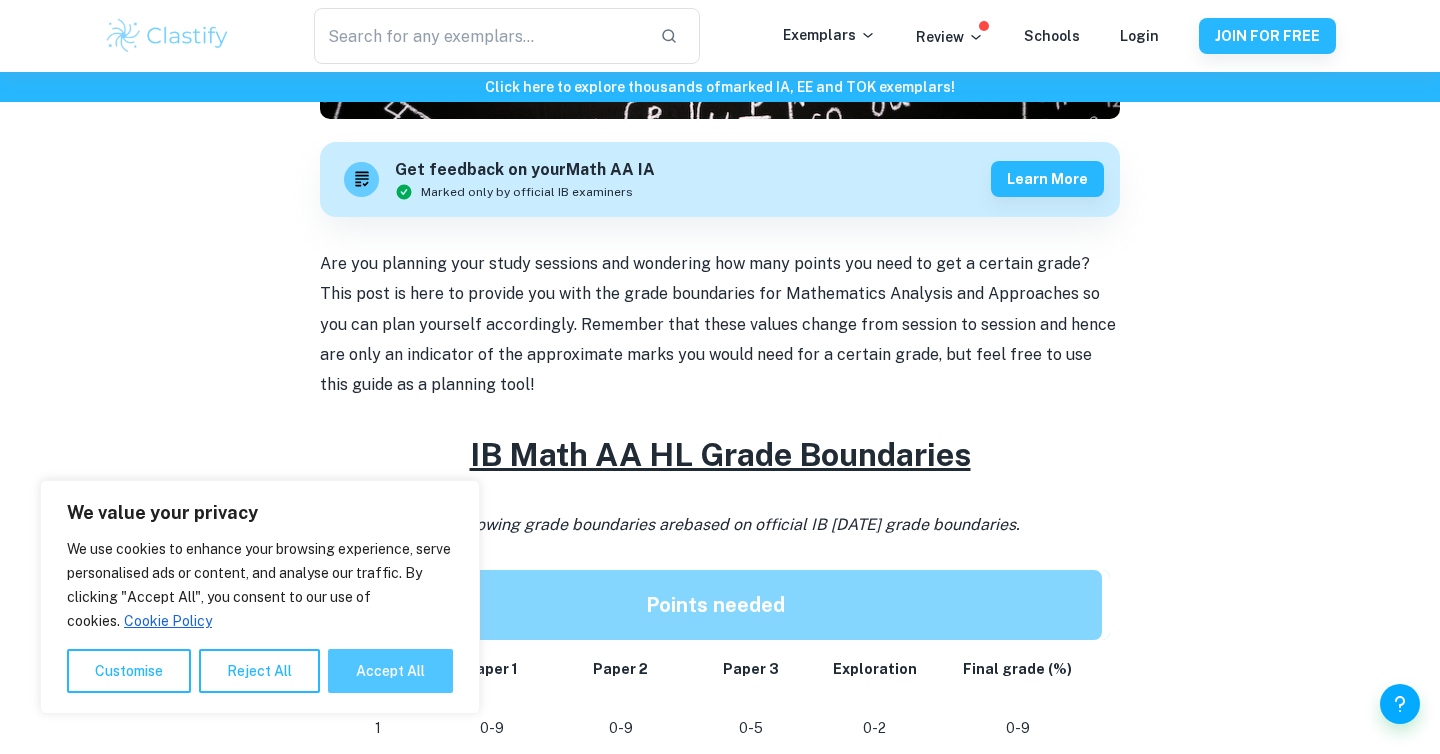 click on "Accept All" at bounding box center (390, 671) 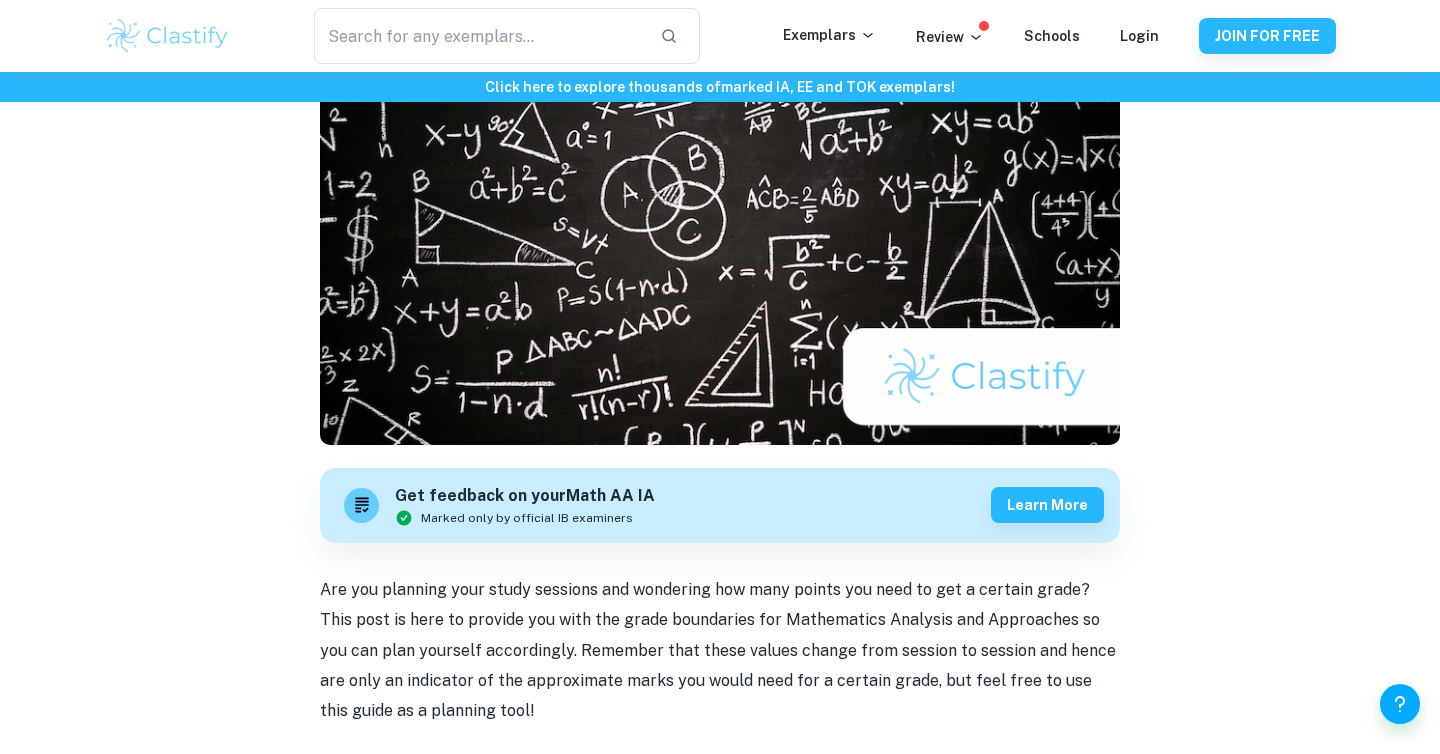 scroll, scrollTop: 0, scrollLeft: 0, axis: both 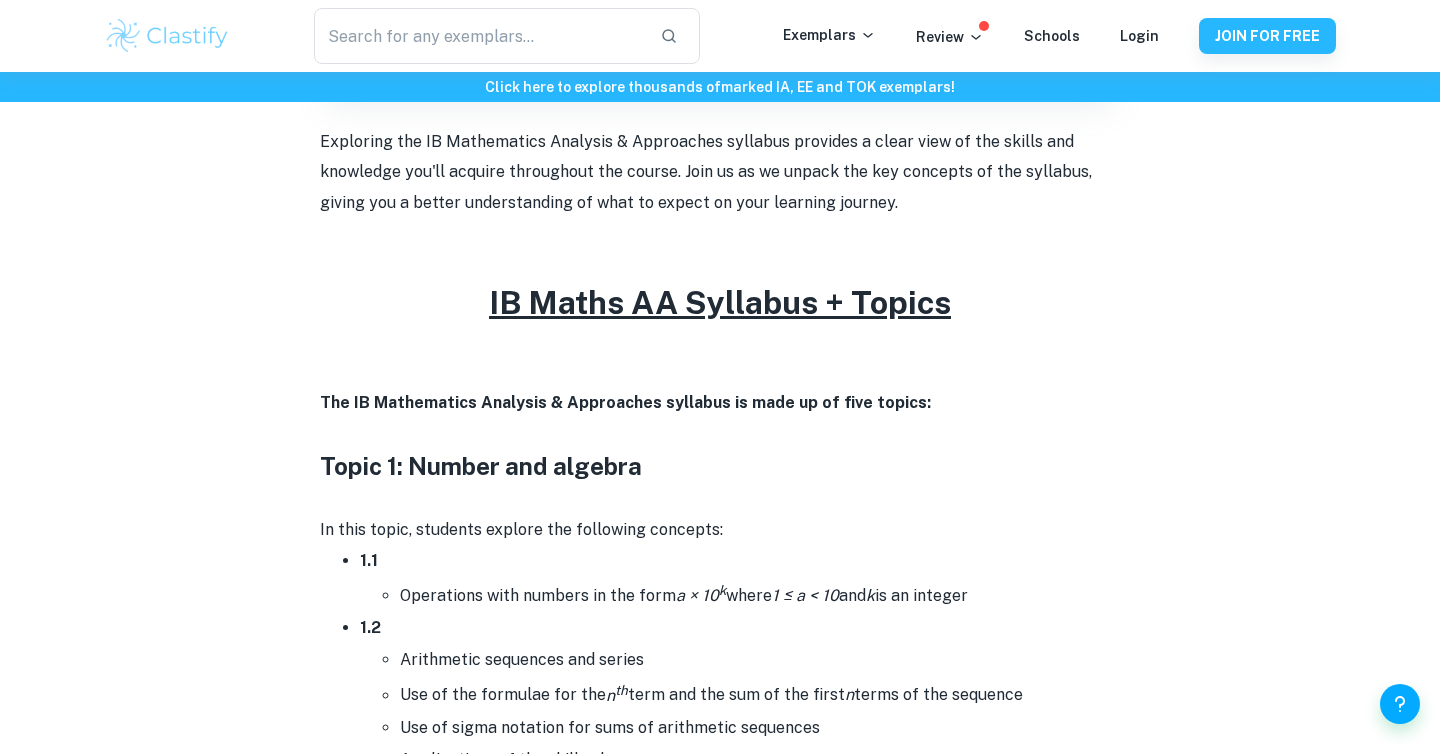 click on "IB Maths AA Syllabus + Topics" at bounding box center [720, 302] 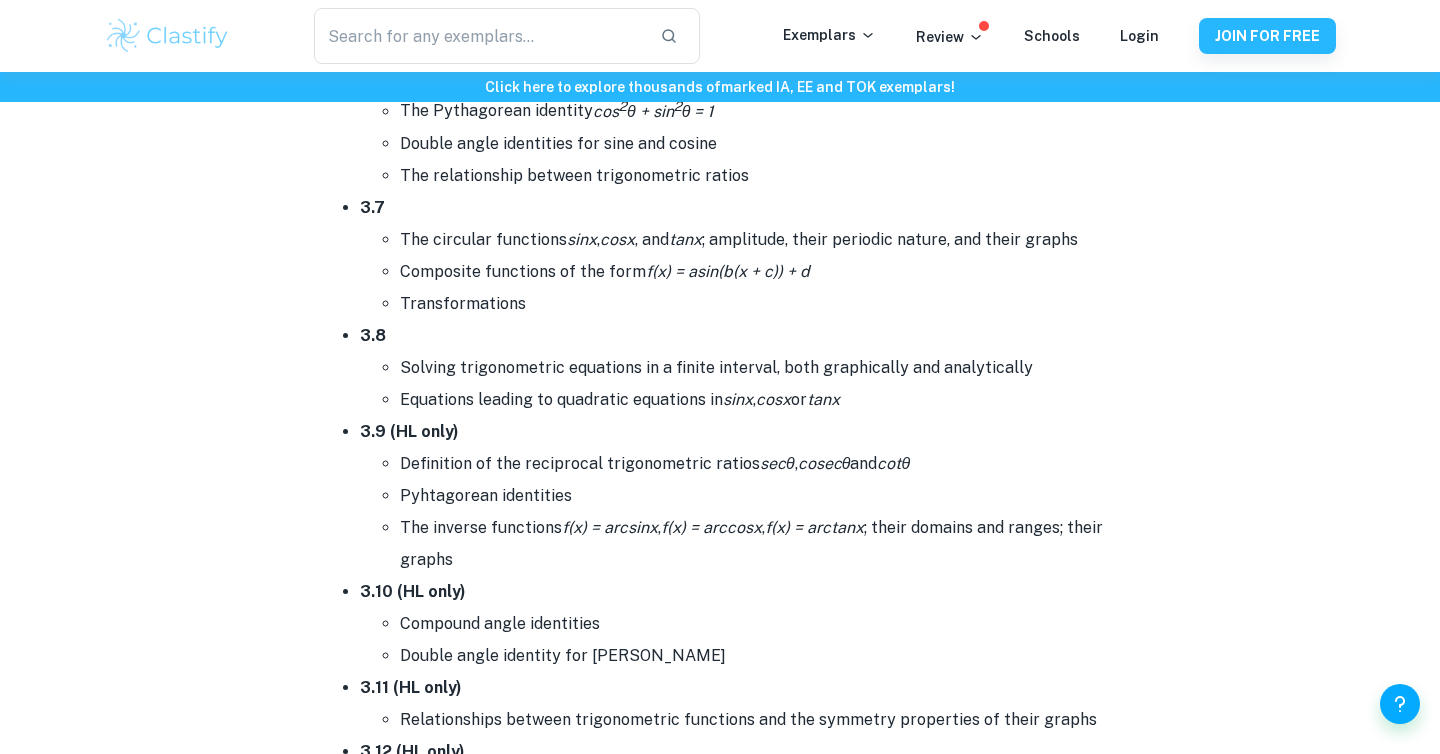 scroll, scrollTop: 6538, scrollLeft: 0, axis: vertical 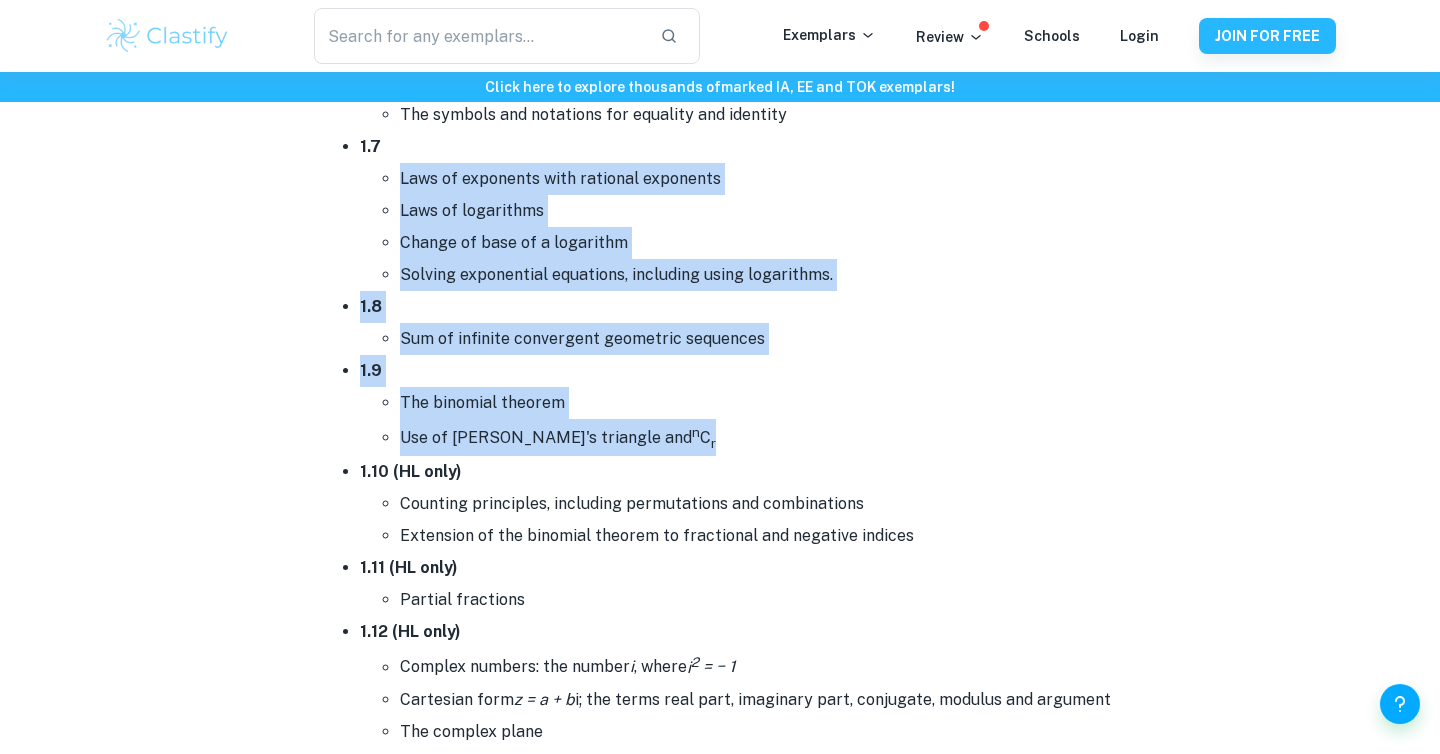 drag, startPoint x: 639, startPoint y: 441, endPoint x: 293, endPoint y: 172, distance: 438.2659 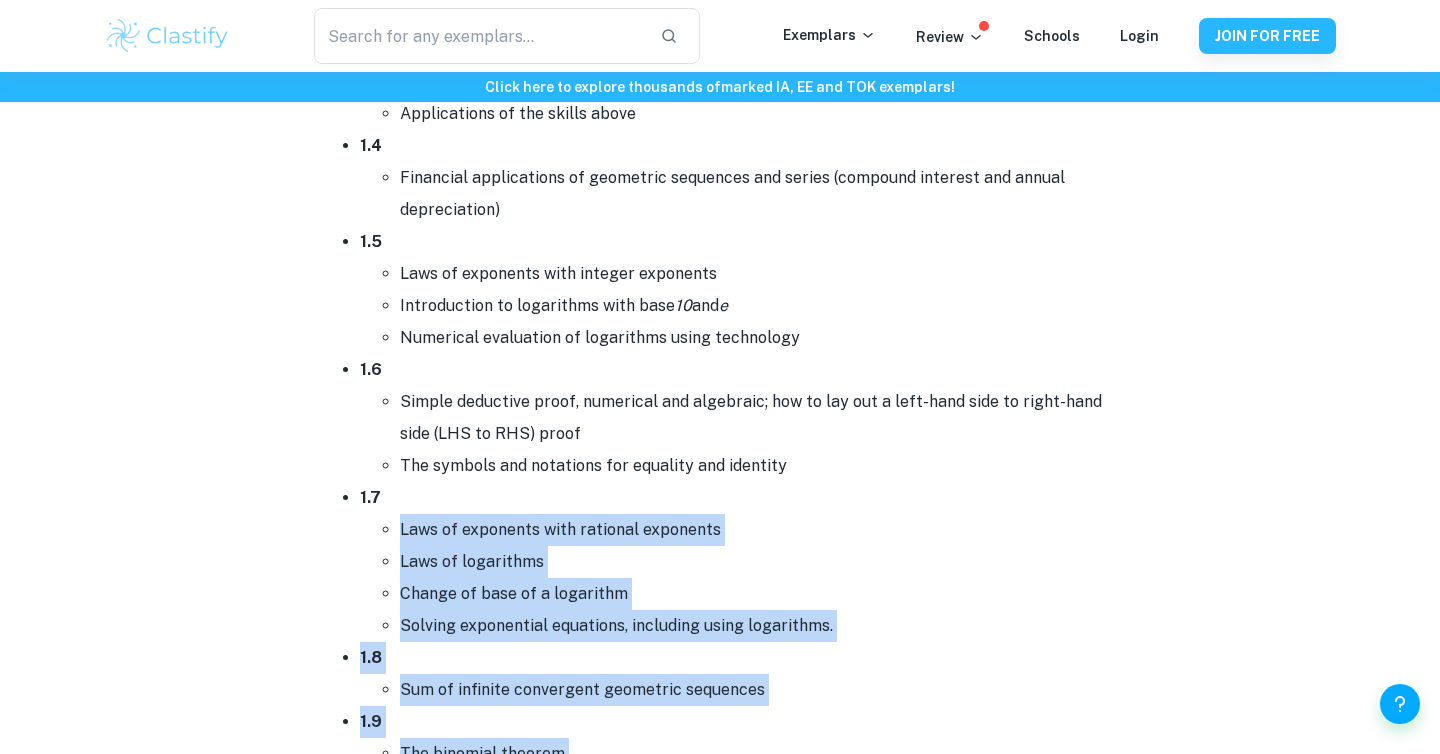 scroll, scrollTop: 899, scrollLeft: 0, axis: vertical 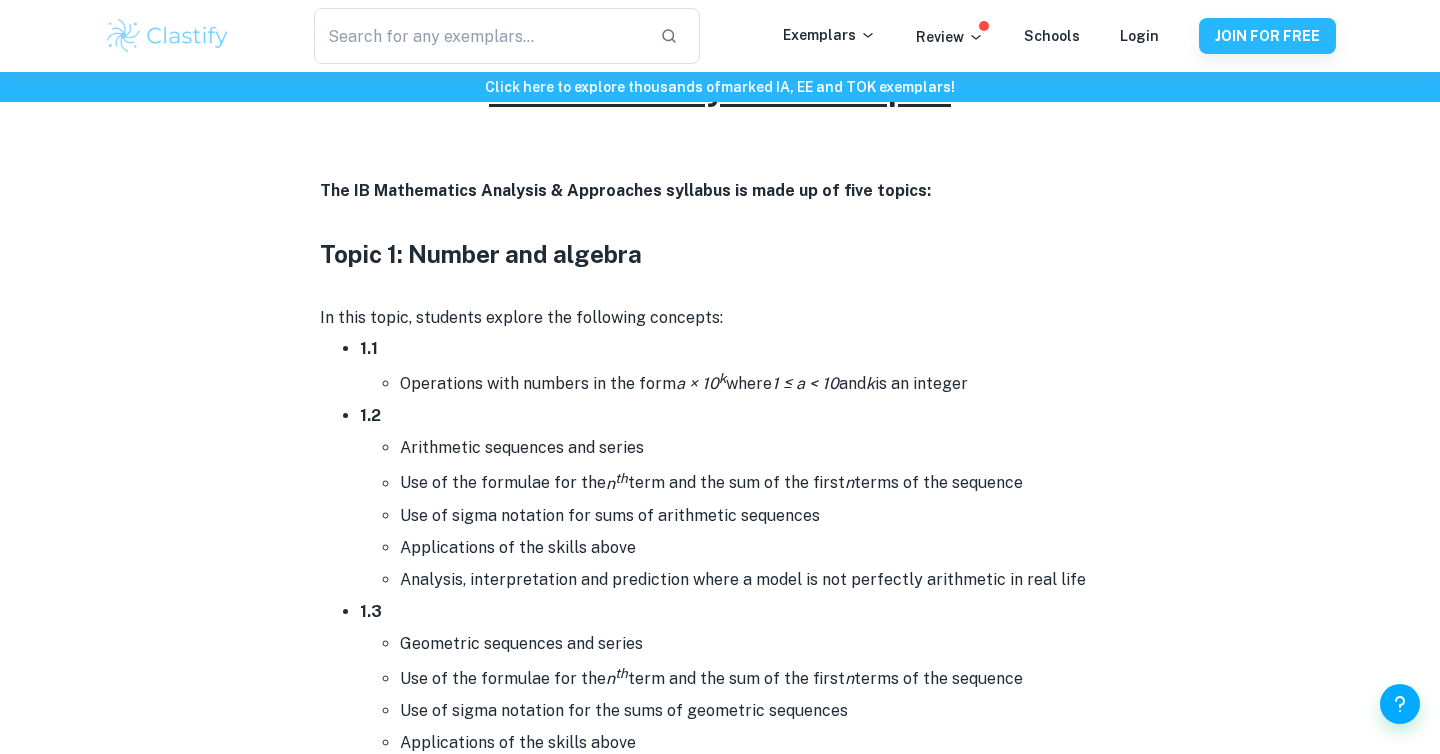 click on "IB Maths AA Syllabus + Topics By  Wojtek • October 4, 2024 Get feedback on your  Math AA IA Marked only by official IB examiners Learn more Exploring the IB Mathematics Analysis & Approaches syllabus provides a clear view of the skills and knowledge you'll acquire throughout the course. Join us as we unpack the key concepts of the syllabus, giving you a better understanding of what to expect on your learning journey.      IB Maths AA Syllabus + Topics     The IB Mathematics Analysis & Approaches syllabus is made up of five topics:   Topic 1: Number and algebra   In this topic, students explore the following concepts: 1.1 Operations with numbers in the form  a × 10 k  where  1 ≤ a < 10  and  k  is an integer 1.2 Arithmetic sequences and series Use of the formulae for the  n th  term and the sum of the first  n  terms of the sequence Use of sigma notation for sums of arithmetic sequences  Applications of the skills above 1.3   Geometric sequences and series Use of the formulae for the  n th n 1.4" at bounding box center [720, 5823] 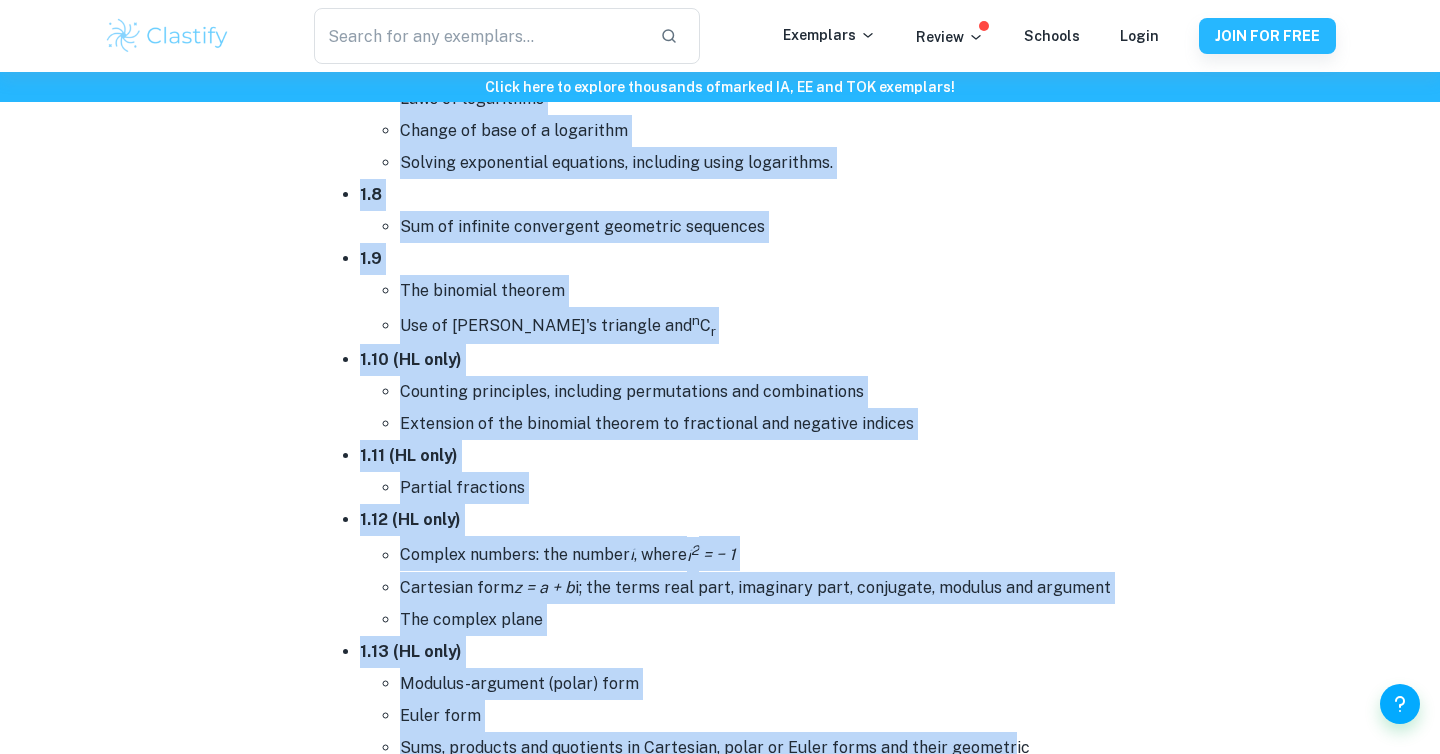 scroll, scrollTop: 2004, scrollLeft: 0, axis: vertical 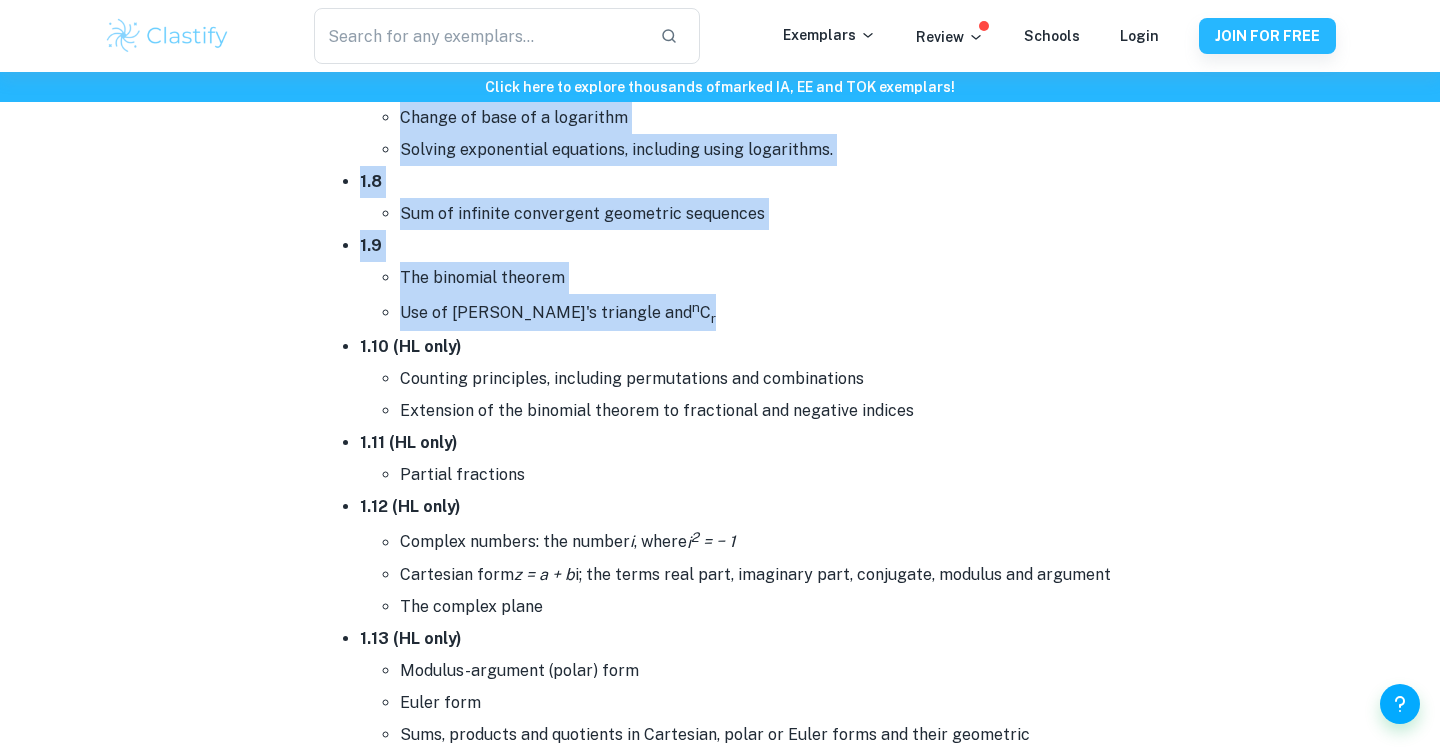 drag, startPoint x: 302, startPoint y: 242, endPoint x: 675, endPoint y: 302, distance: 377.79492 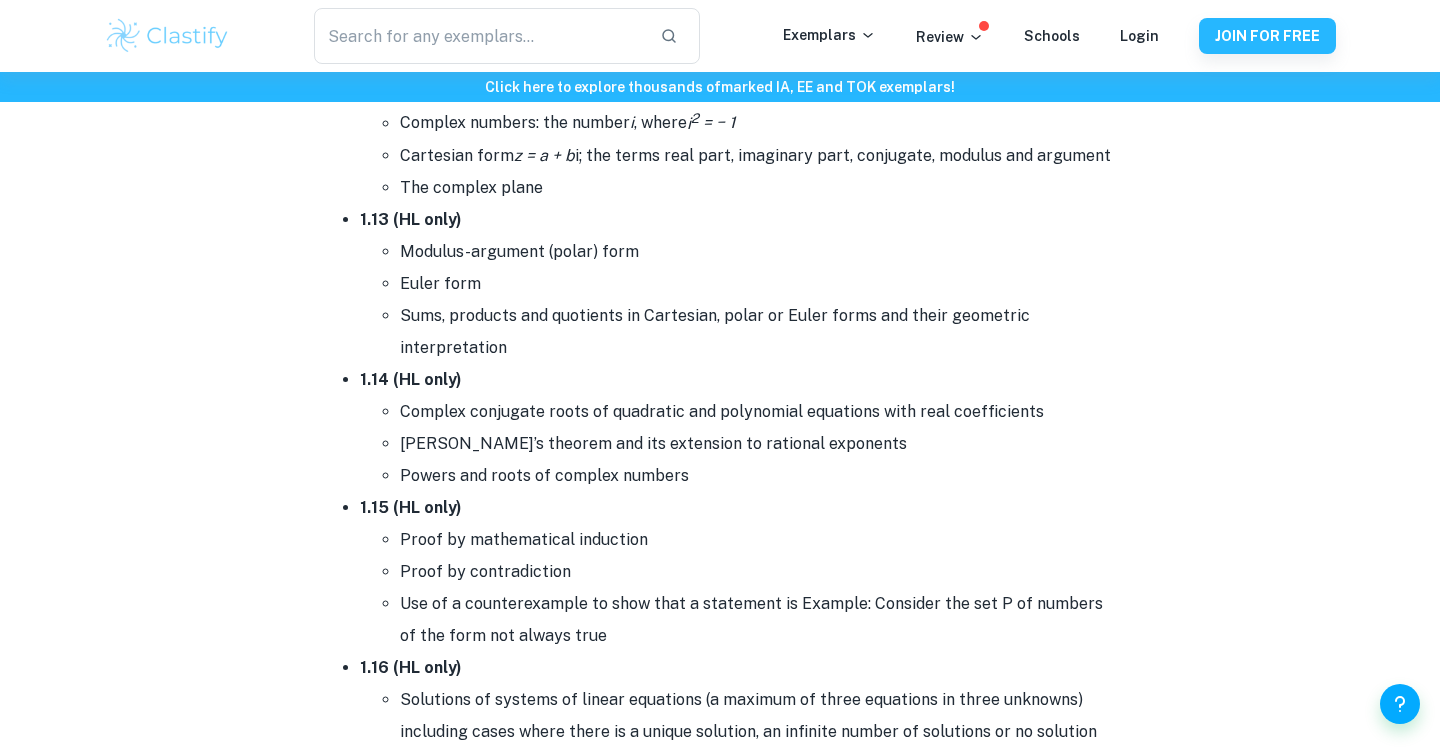 click on "Proof by contradiction" at bounding box center (760, 572) 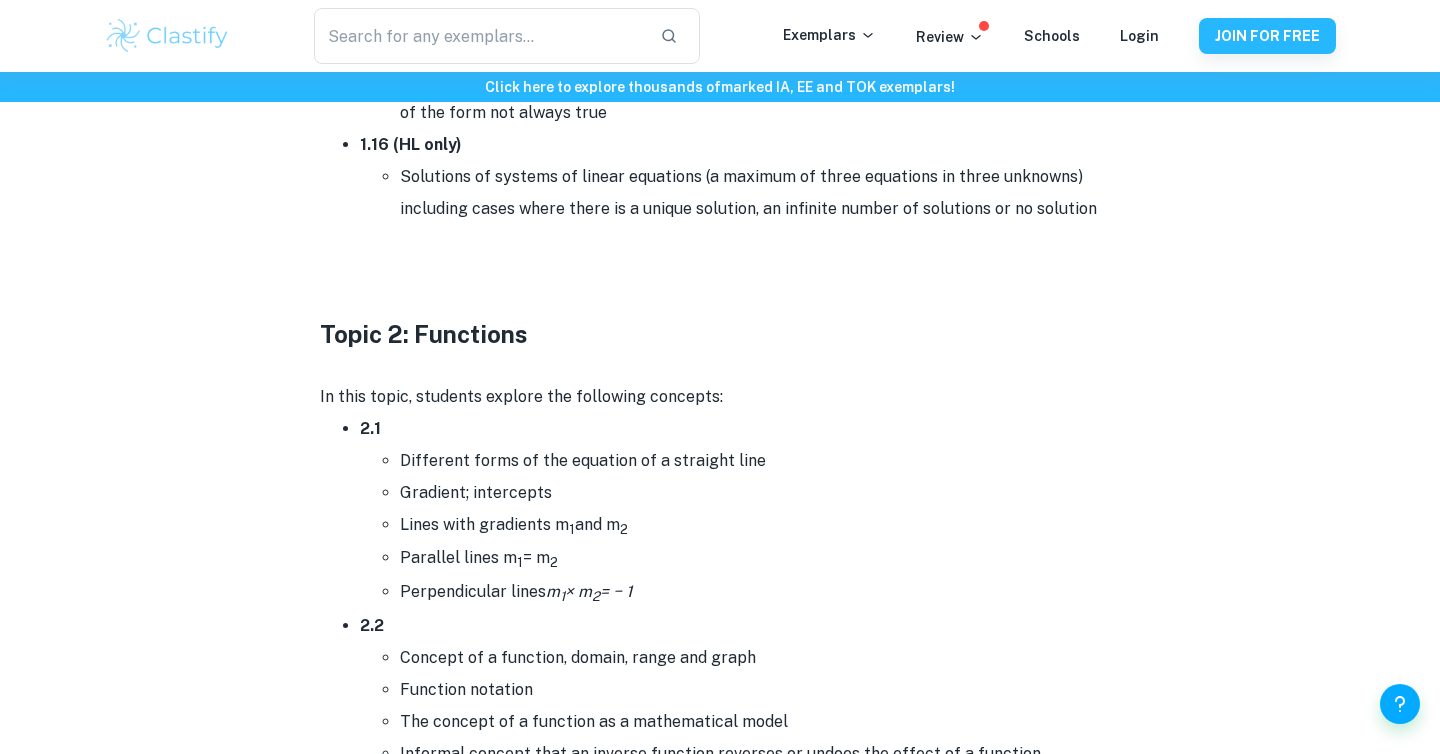 scroll, scrollTop: 2961, scrollLeft: 0, axis: vertical 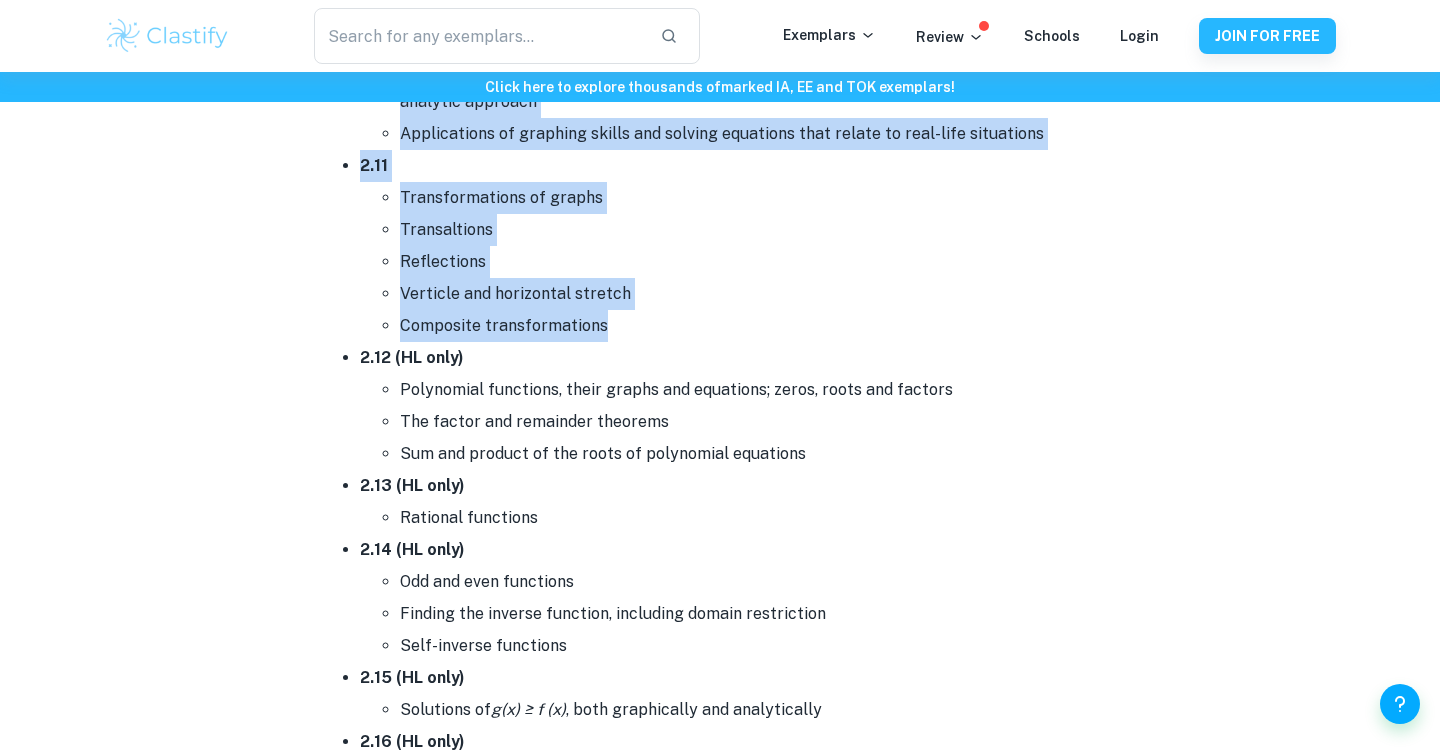 drag, startPoint x: 324, startPoint y: 307, endPoint x: 655, endPoint y: 321, distance: 331.29593 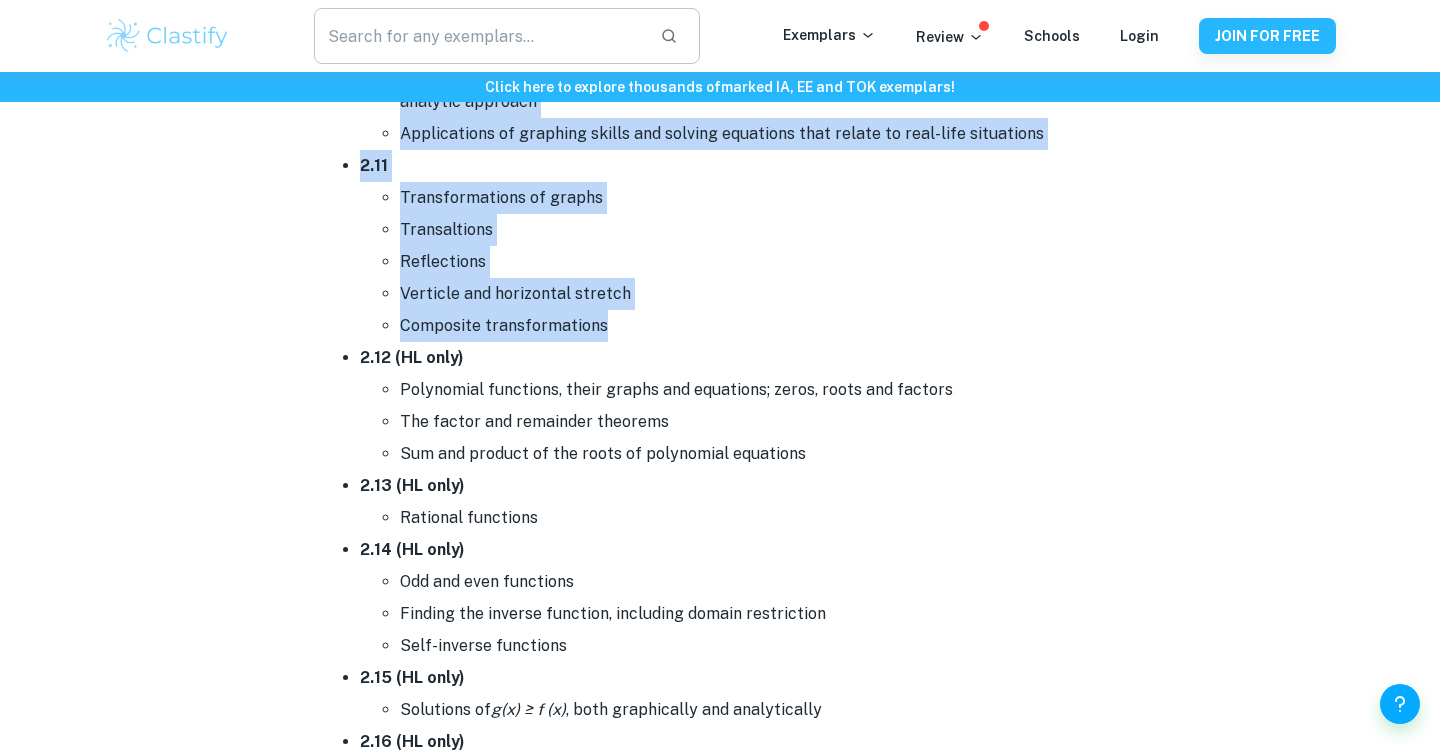 copy on "Topic 2: Functions   In this topic, students explore the following concepts: 2.1  Different forms of the equation of a straight line Gradient; intercepts Lines with gradients m 1  and m 2 Parallel lines m 1  = m 2 Perpendicular lines  m 1  × m 2  = − 1 2.2 Concept of a function, domain, range and graph Function notation The concept of a function as a mathematical model Informal concept that an inverse function reverses or undoes the effect of a function Inverse function as a reflection in the line  y = x , and the notation  f− 1  (x) 2.3 The graph of a function Creating a sketch from information given or a context, including transferring a graph from screen to paper Using technology to graph functions including their sums and differences 2.4 Determine key features of a graph Finding the point of intersection of two curves or lines using technology Composite functions Identity function. Finding the inverse function 2.6 The quadratic function, its graph, and  y -intercept  The quadratic function  f(x) = ax 2..." 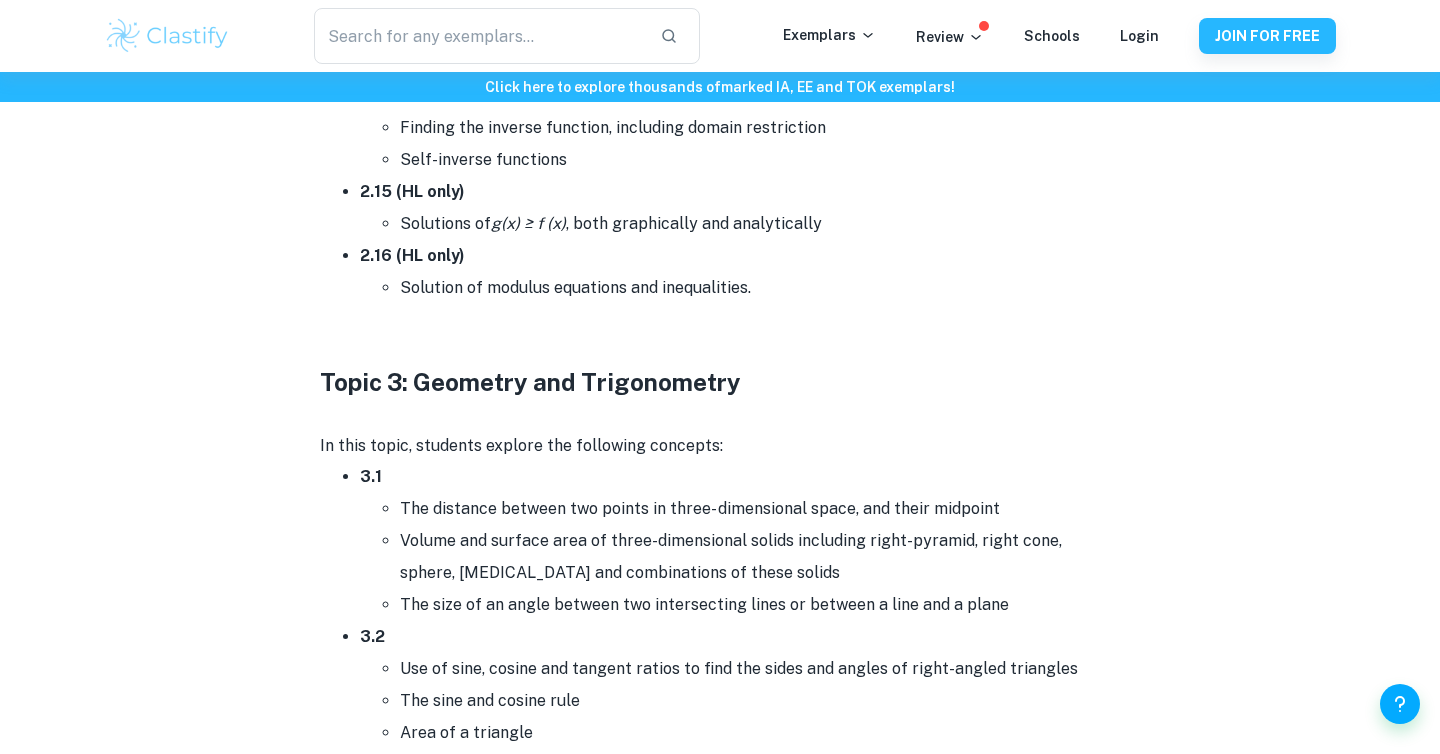 scroll, scrollTop: 5080, scrollLeft: 0, axis: vertical 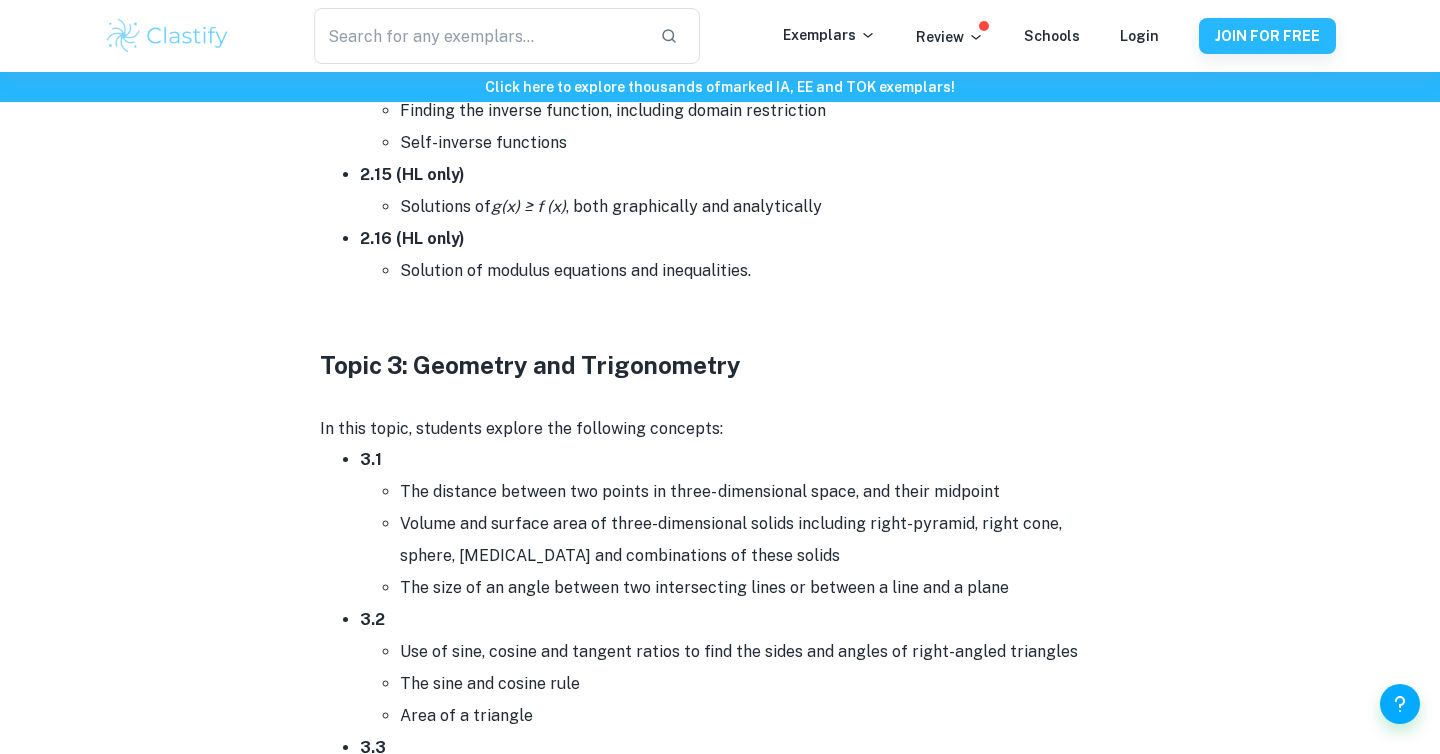 click on "The distance between two points in three- dimensional space, and their midpoint" at bounding box center [760, 492] 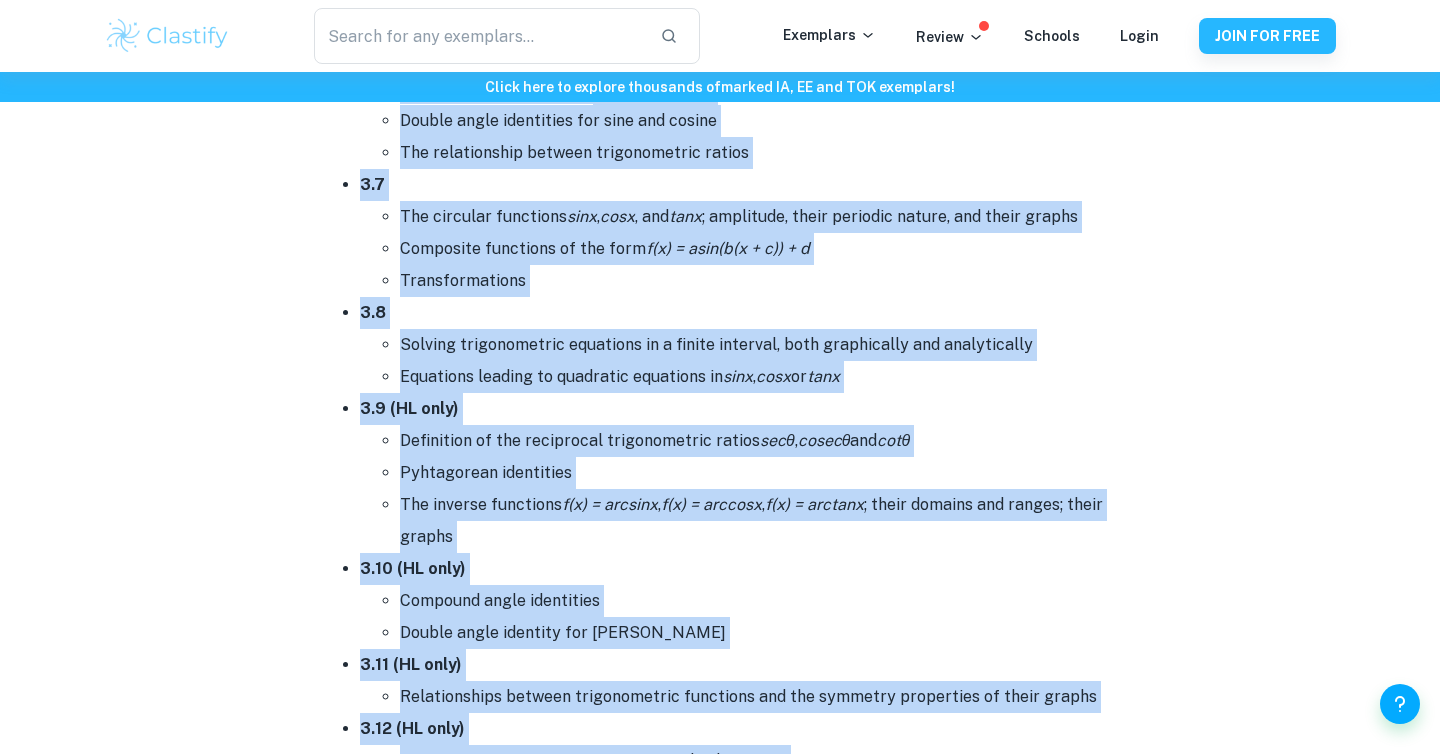 scroll, scrollTop: 6114, scrollLeft: 0, axis: vertical 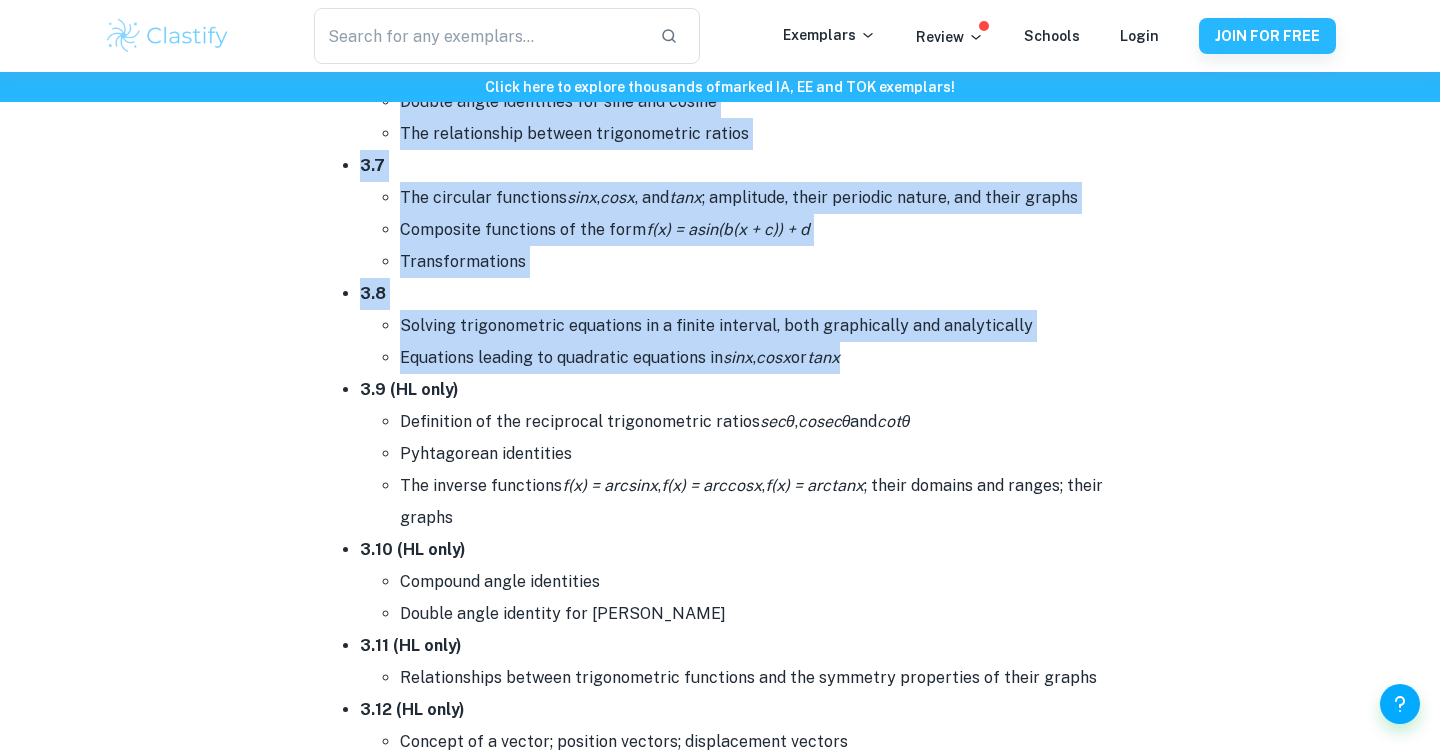 drag, startPoint x: 312, startPoint y: 343, endPoint x: 933, endPoint y: 352, distance: 621.0652 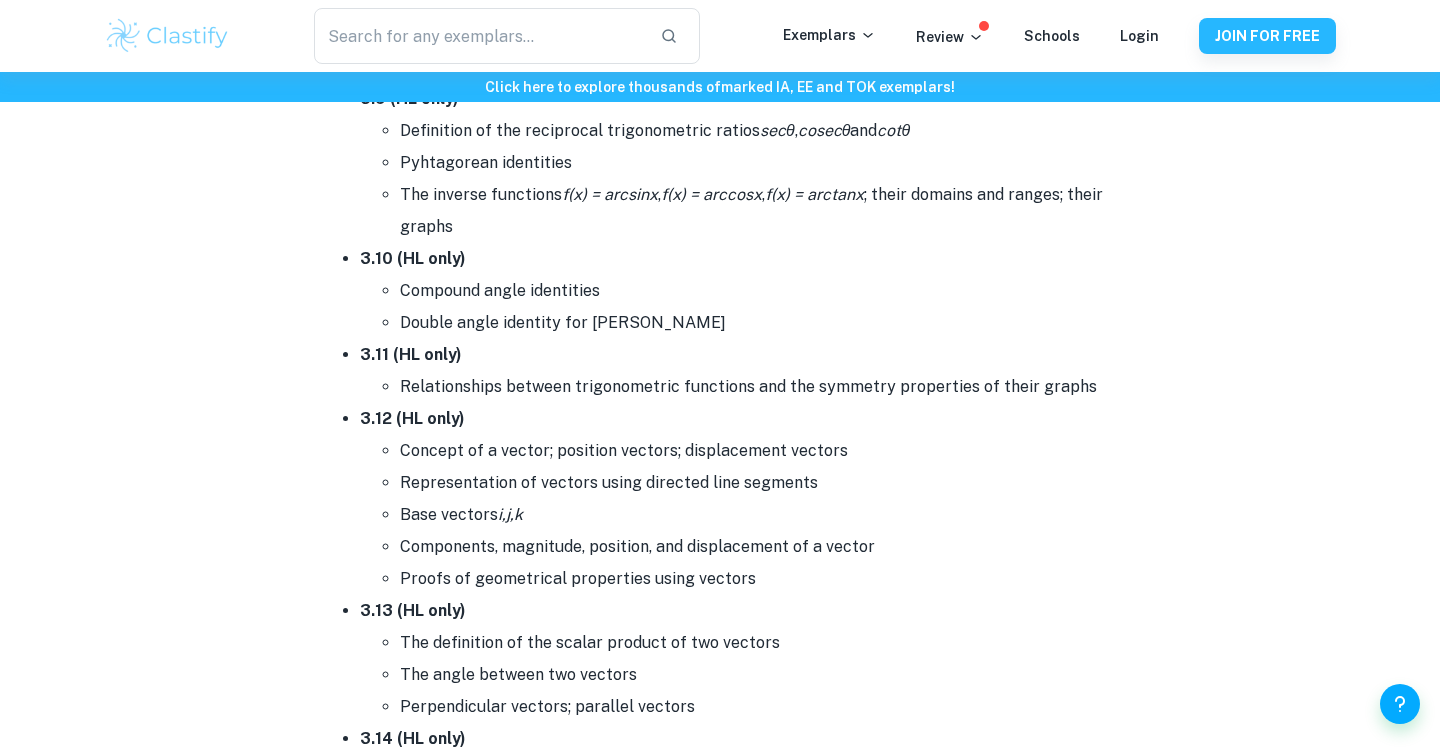 click on "Base vectors  i,j,k" at bounding box center [760, 515] 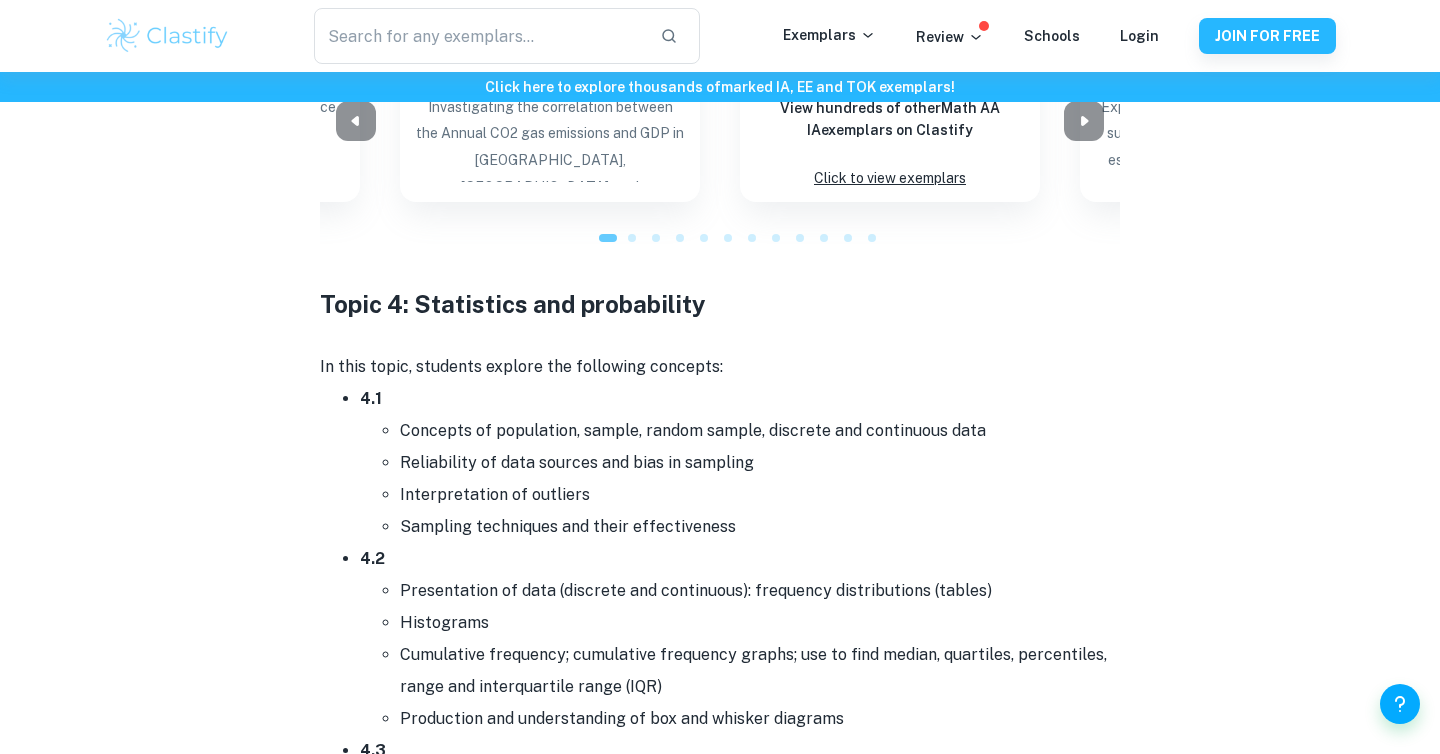 scroll, scrollTop: 7966, scrollLeft: 0, axis: vertical 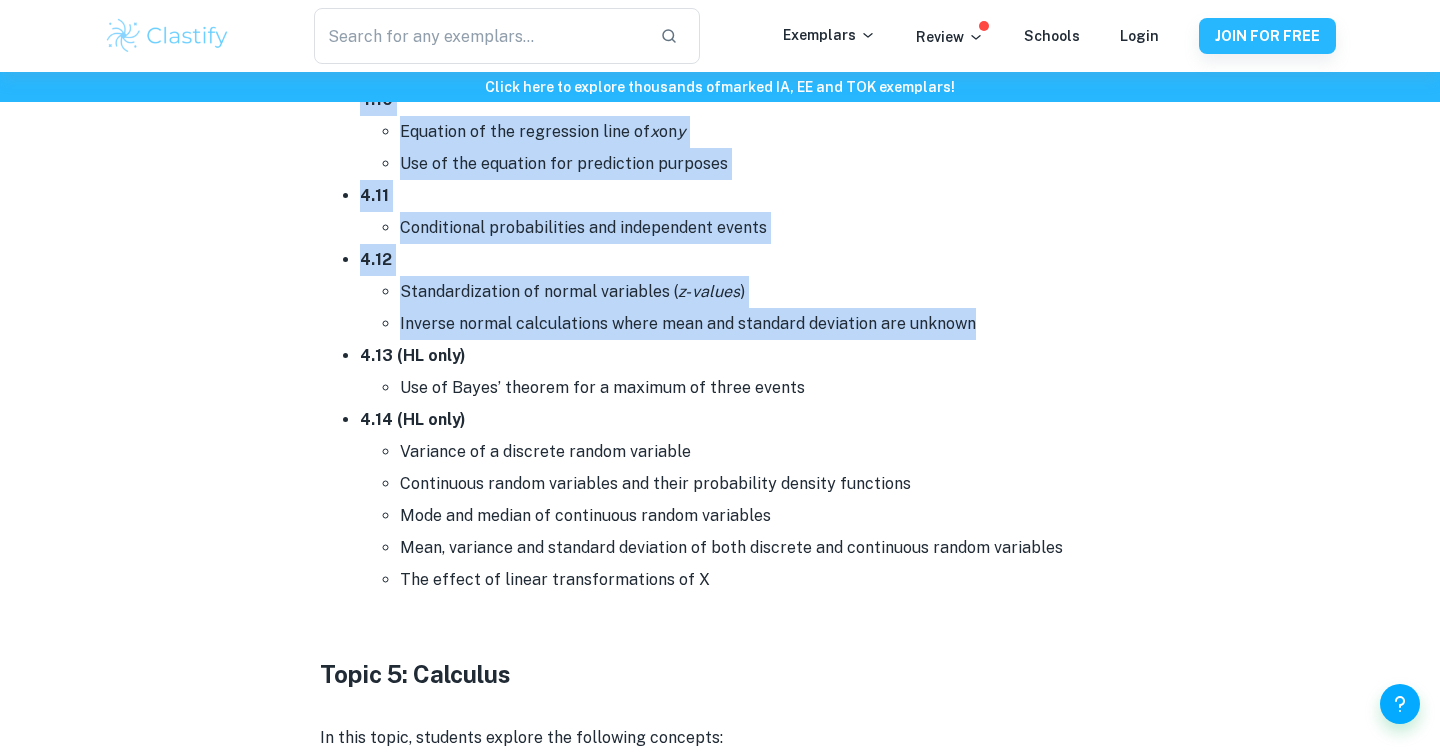 drag, startPoint x: 319, startPoint y: 167, endPoint x: 1000, endPoint y: 326, distance: 699.31537 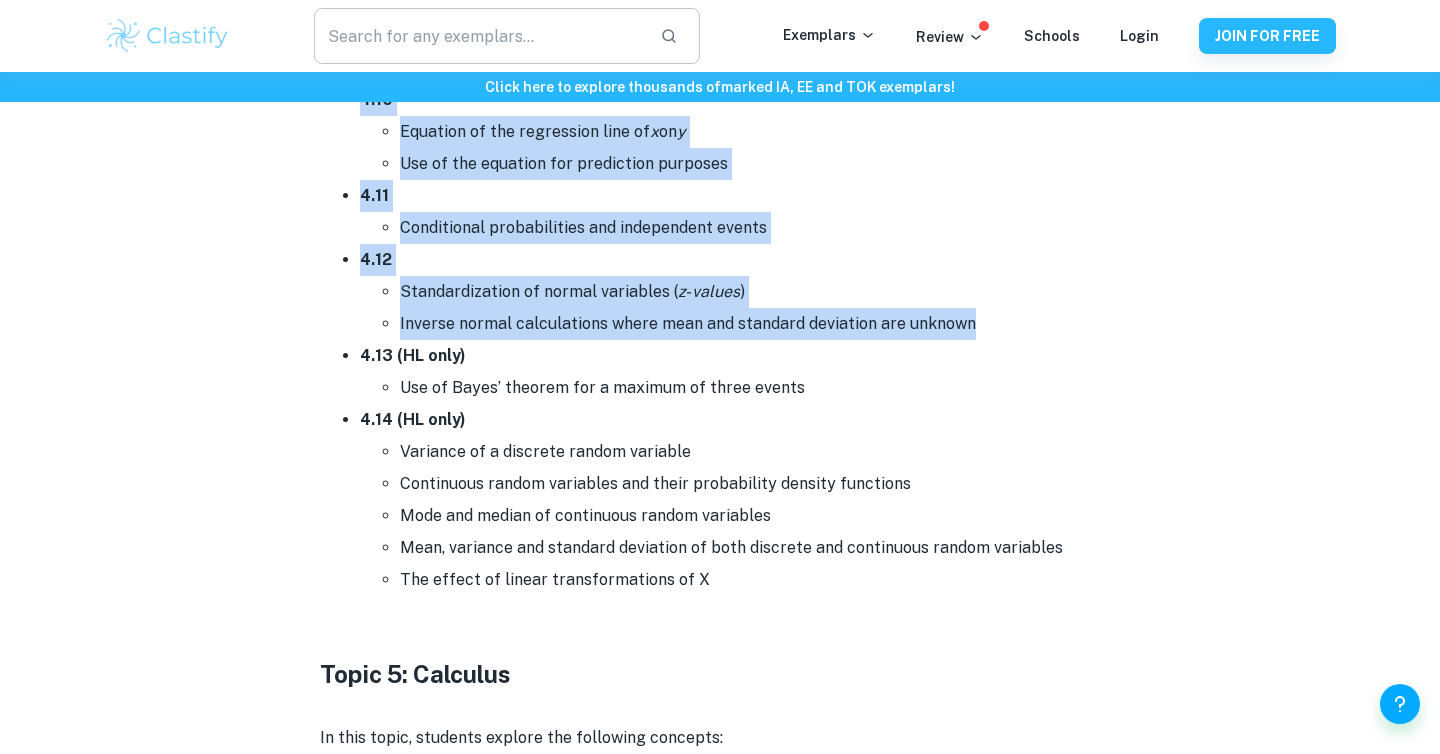 copy on "Topic 4: Statistics and probability    In this topic, students explore the following concepts: 4.1 Concepts of population, sample, random sample, discrete and continuous data Reliability of data sources and bias in sampling Interpretation of outliers Sampling techniques and their effectiveness 4.2 Presentation of data (discrete and continuous): frequency distributions (tables) Histograms Cumulative frequency; cumulative frequency graphs; use to find median, quartiles, percentiles, range and interquartile range (IQR) Production and understanding of box and whisker diagrams 4.3 Measures of central tendency (mean, median and mode)  Estimation of mean from grouped data Modal class Measures of dispersion (interquartile range, standard deviation and variance) Effect of constant changes on the original data Quartiles of discrete data 4.4 Linear correlation of bivariate data  Pearson’s product-moment correlation coefficient, r Scatter diagrams; lines of best fit, by eye, passing through the mean point Equation of ..." 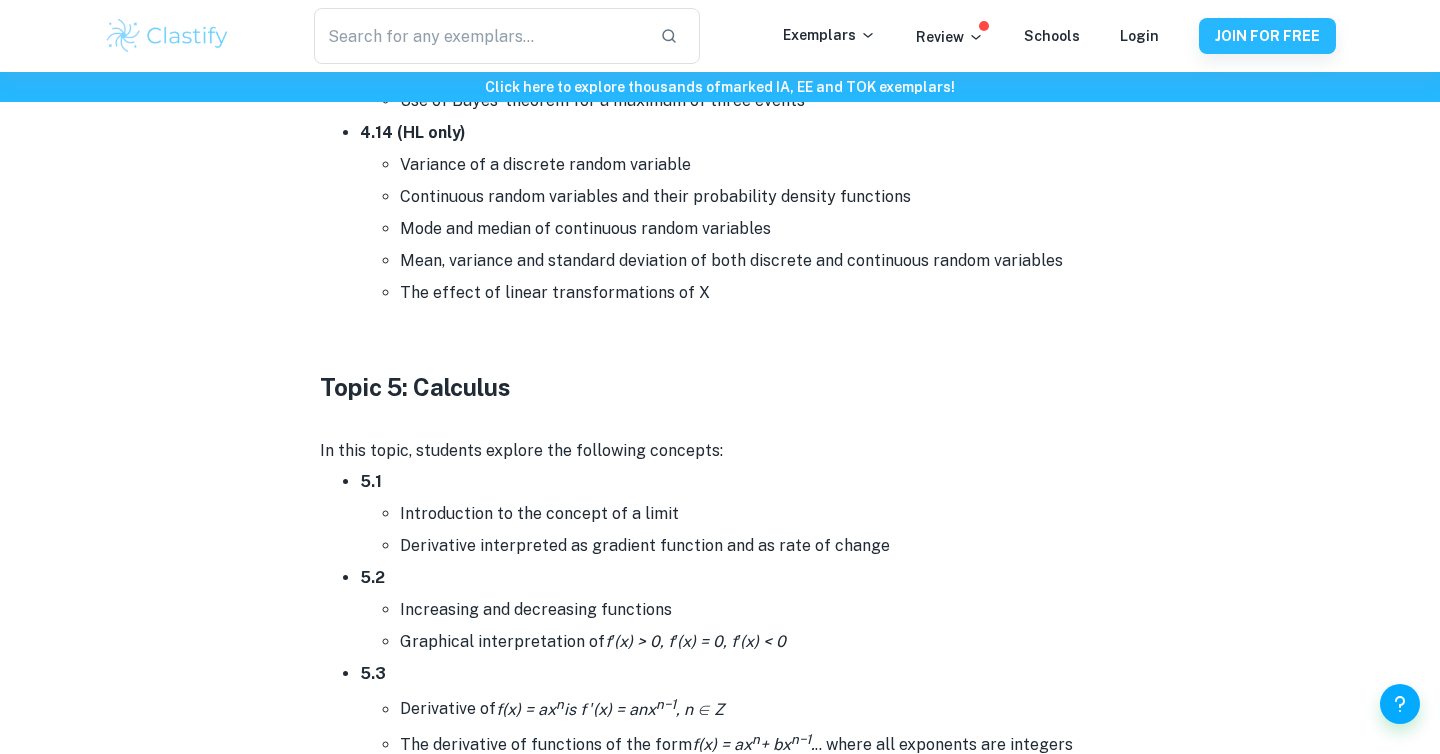 click on "Introduction to the concept of a limit" at bounding box center (760, 514) 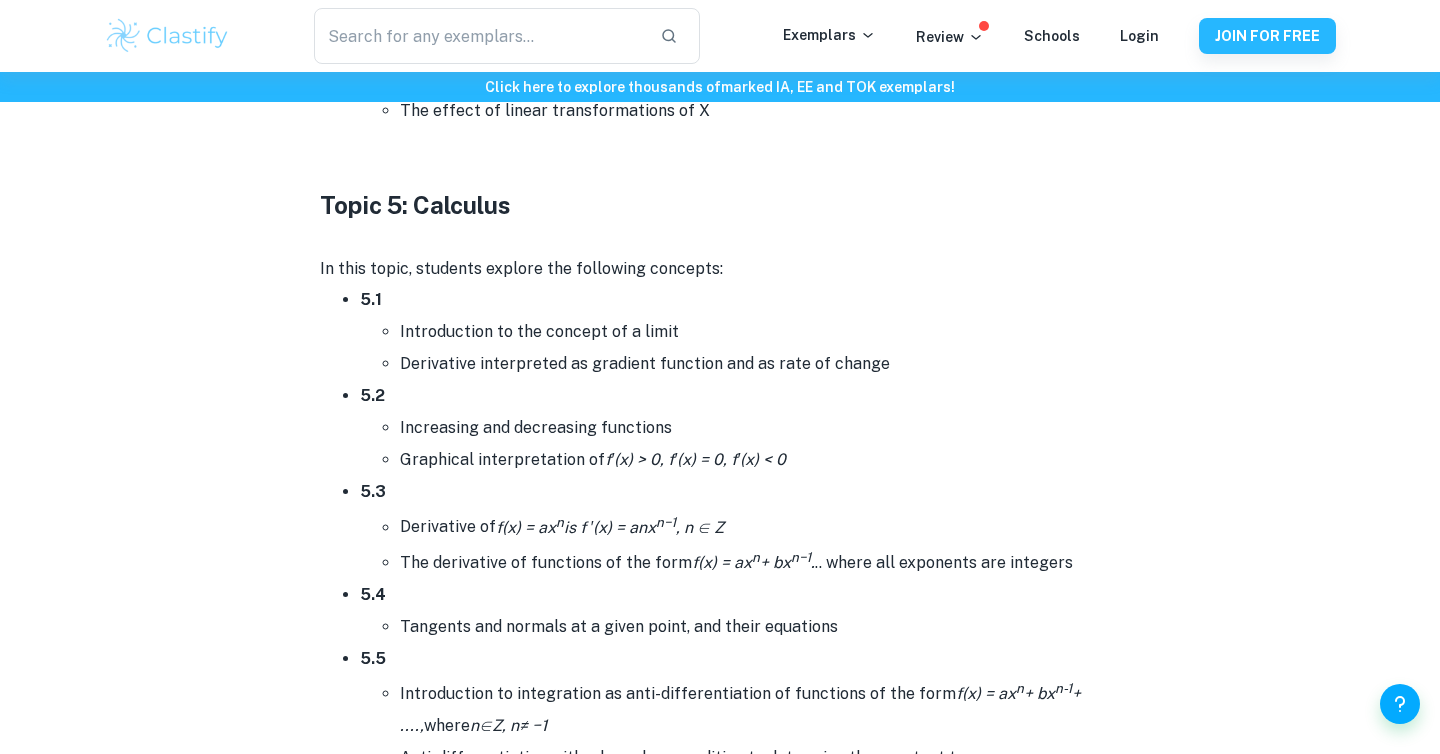 scroll, scrollTop: 10284, scrollLeft: 0, axis: vertical 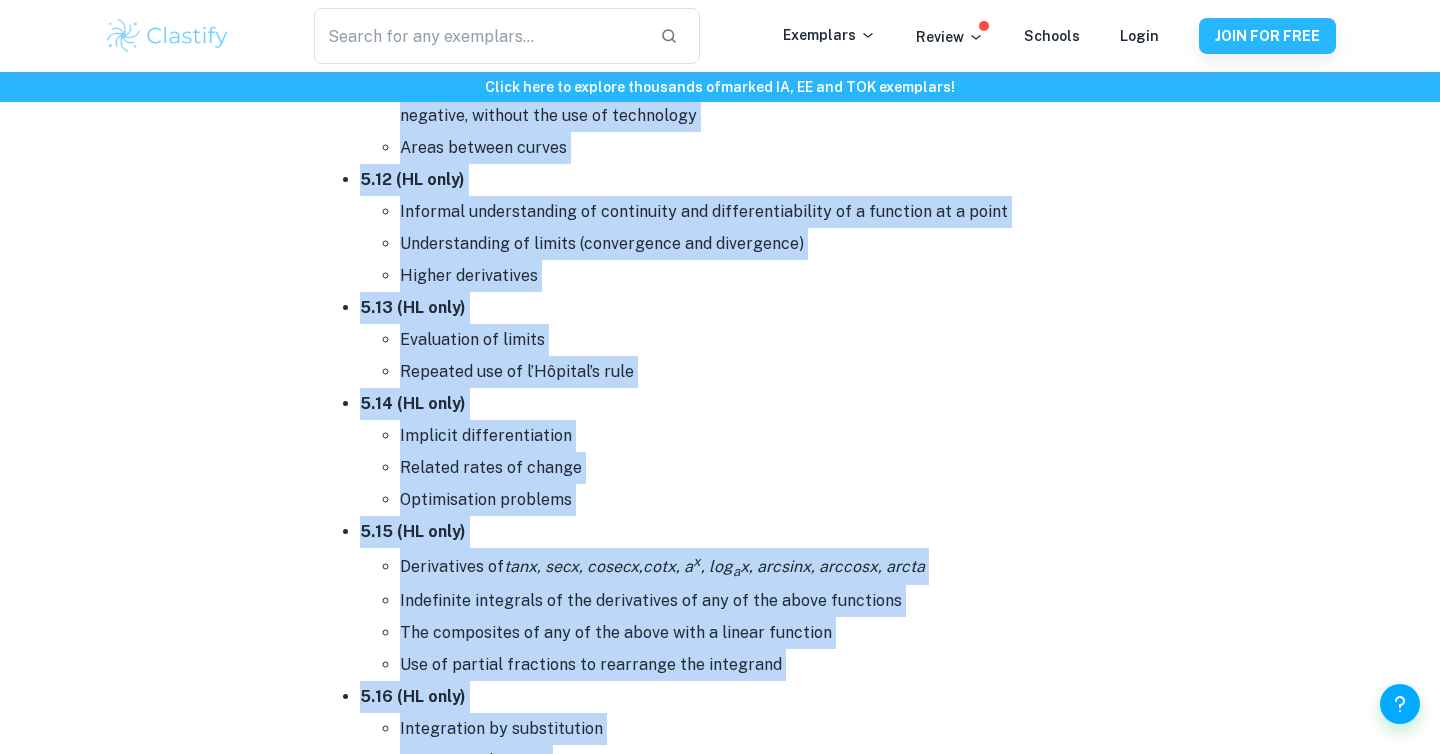 drag, startPoint x: 316, startPoint y: 151, endPoint x: 641, endPoint y: 137, distance: 325.3014 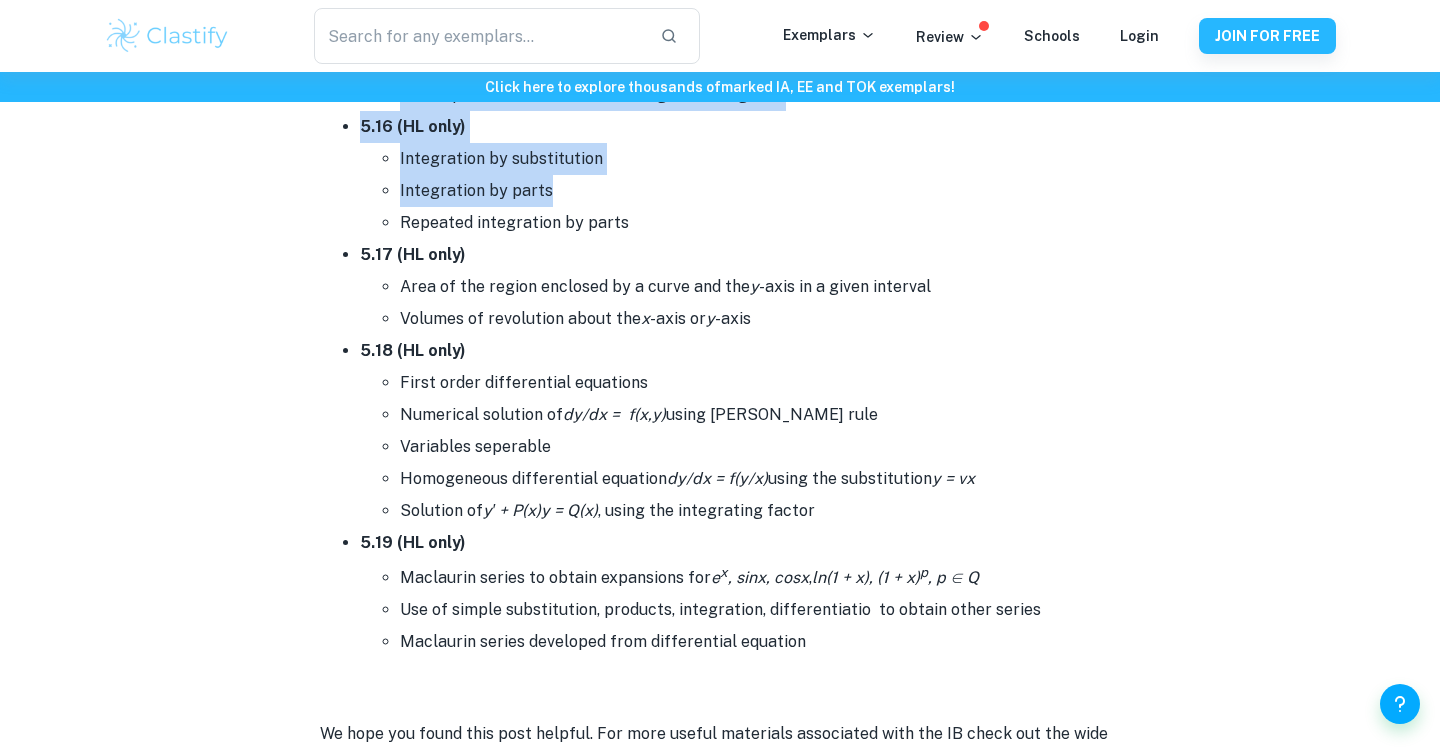 scroll, scrollTop: 12138, scrollLeft: 0, axis: vertical 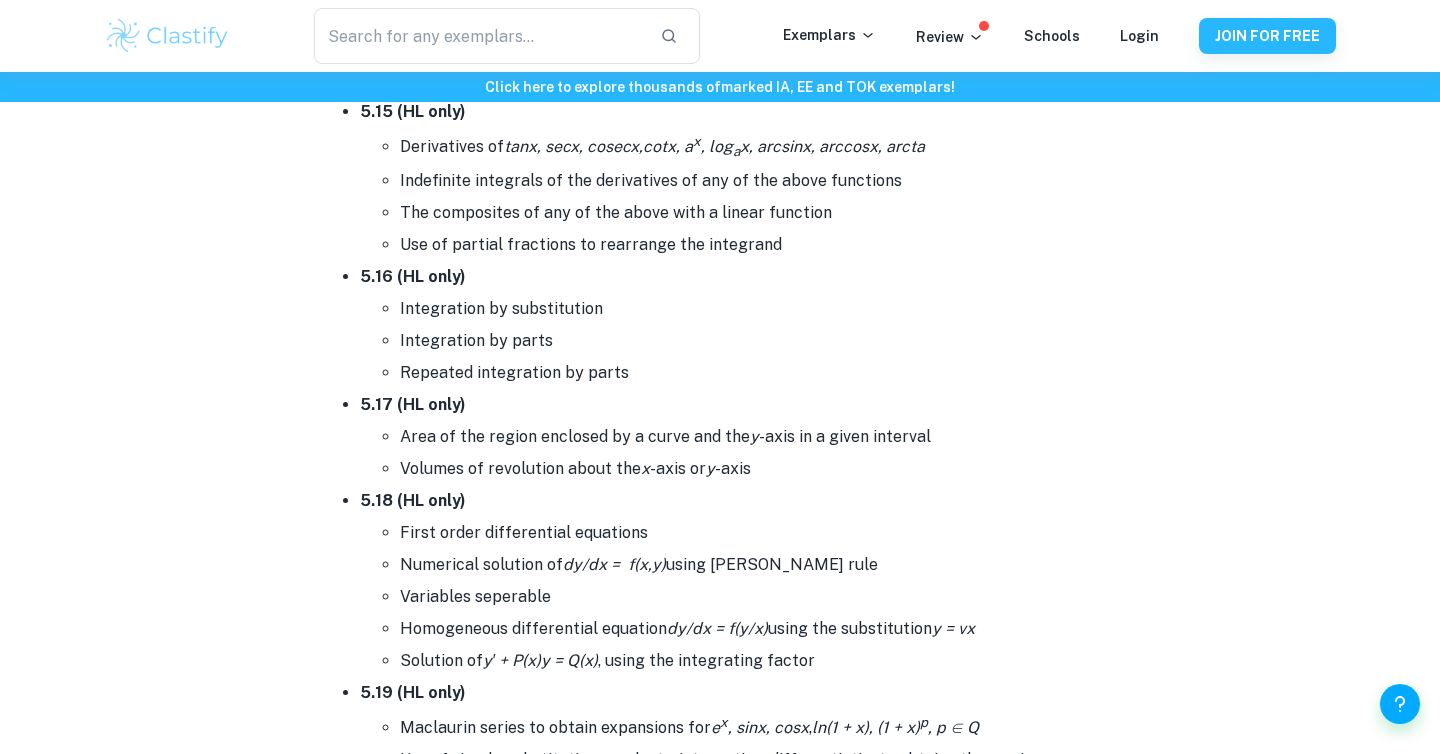 click on "First order differential equations" at bounding box center (760, 533) 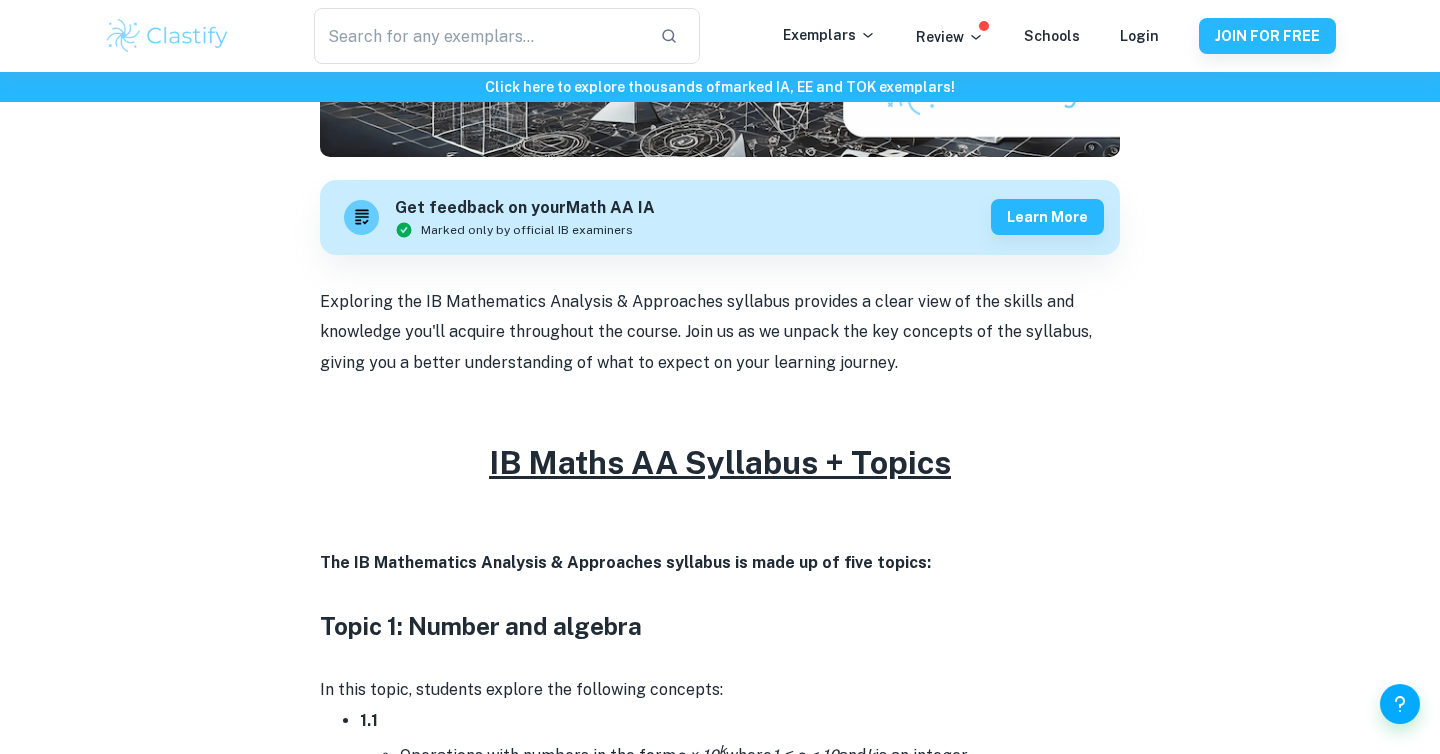 scroll, scrollTop: 0, scrollLeft: 0, axis: both 